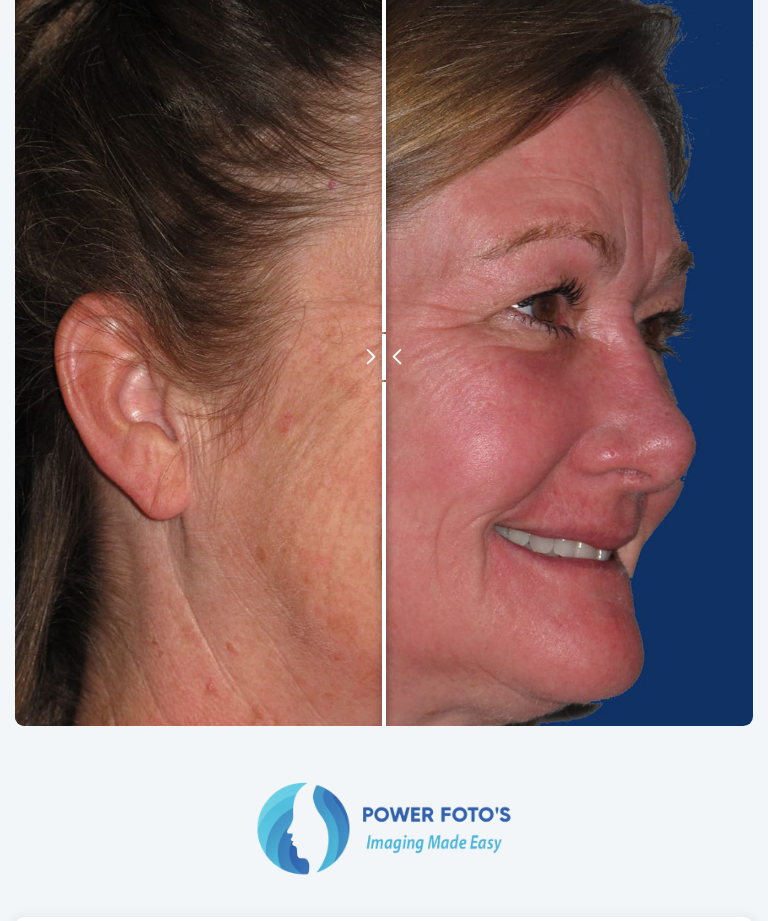scroll, scrollTop: 0, scrollLeft: 0, axis: both 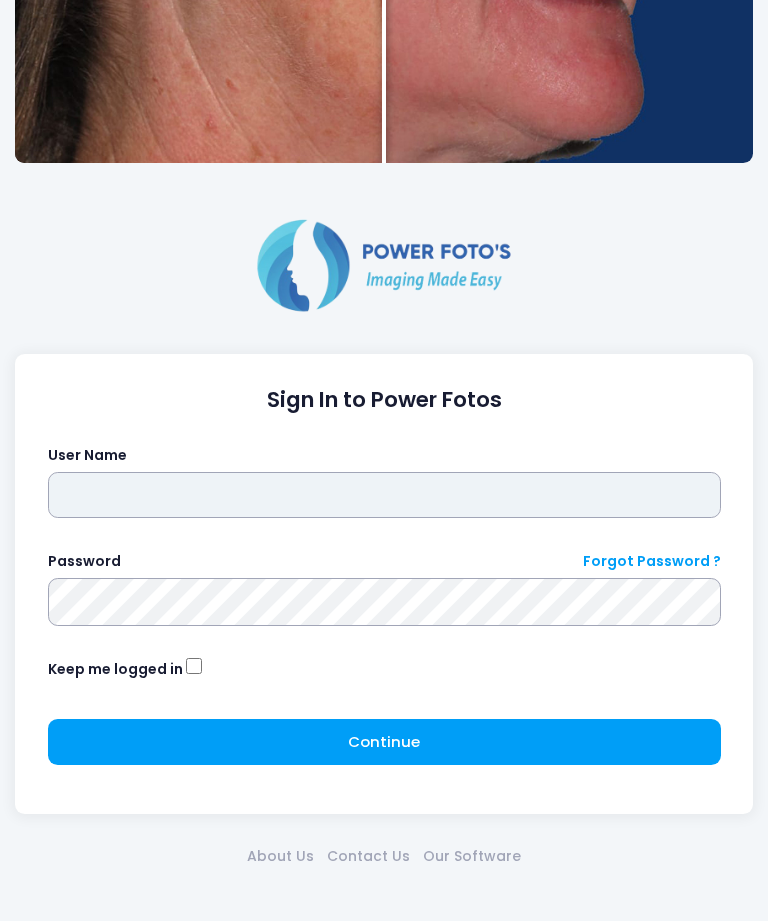 click at bounding box center (384, 495) 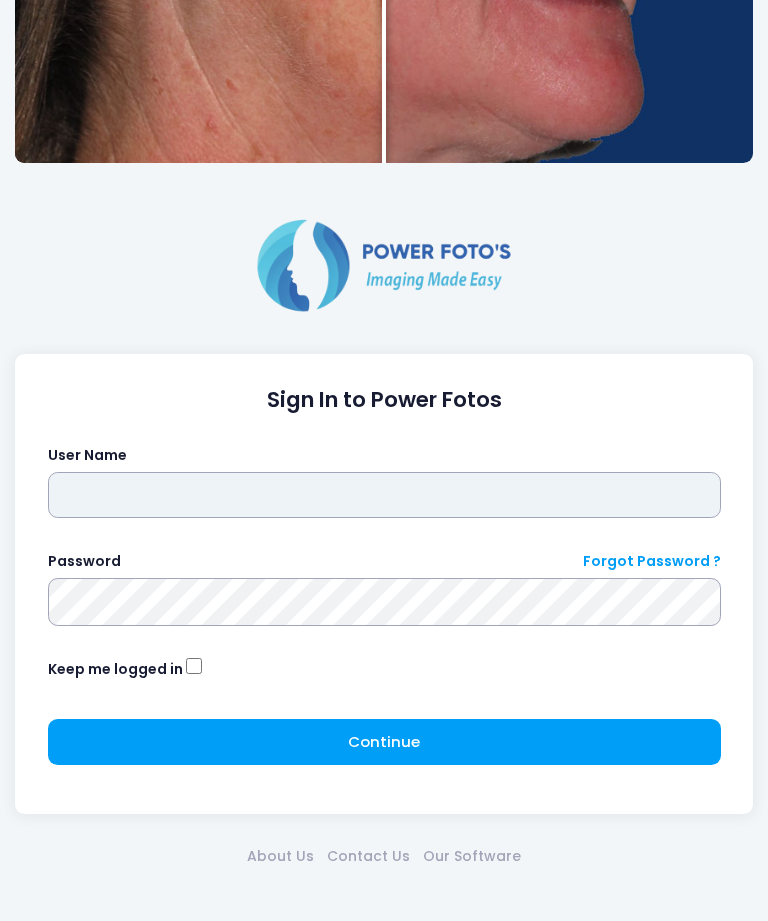 type on "*********" 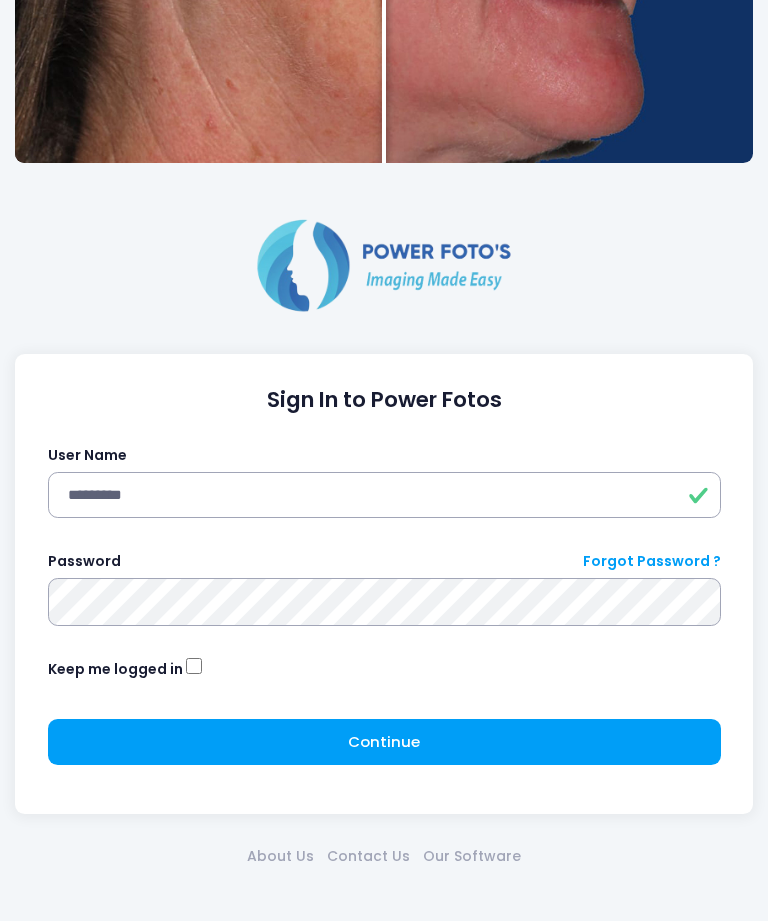 click at bounding box center [0, 0] 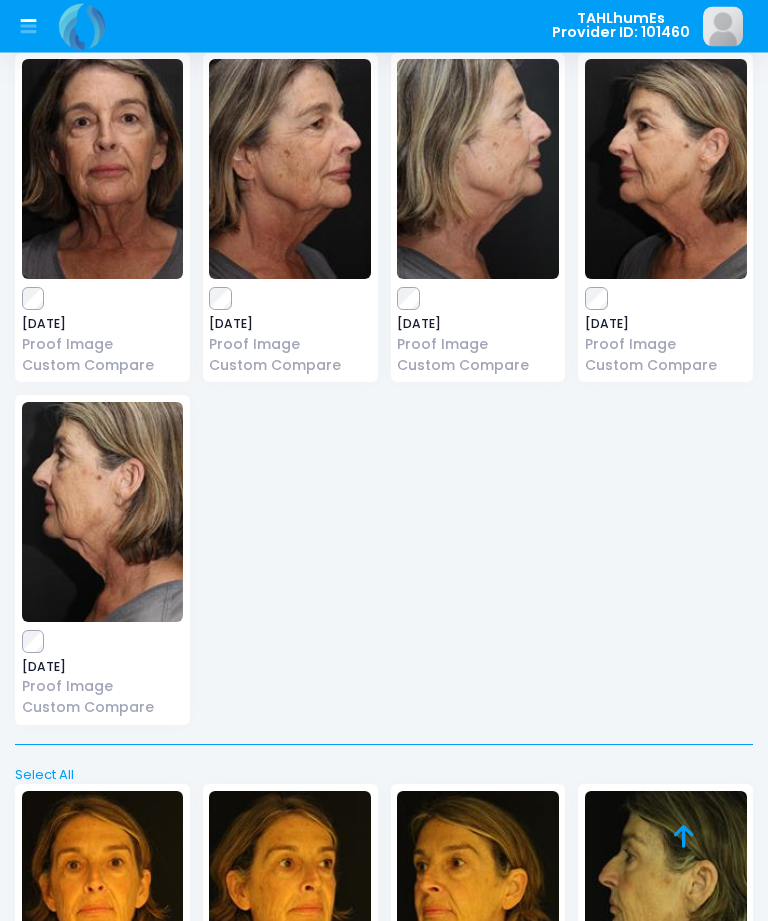 scroll, scrollTop: 0, scrollLeft: 0, axis: both 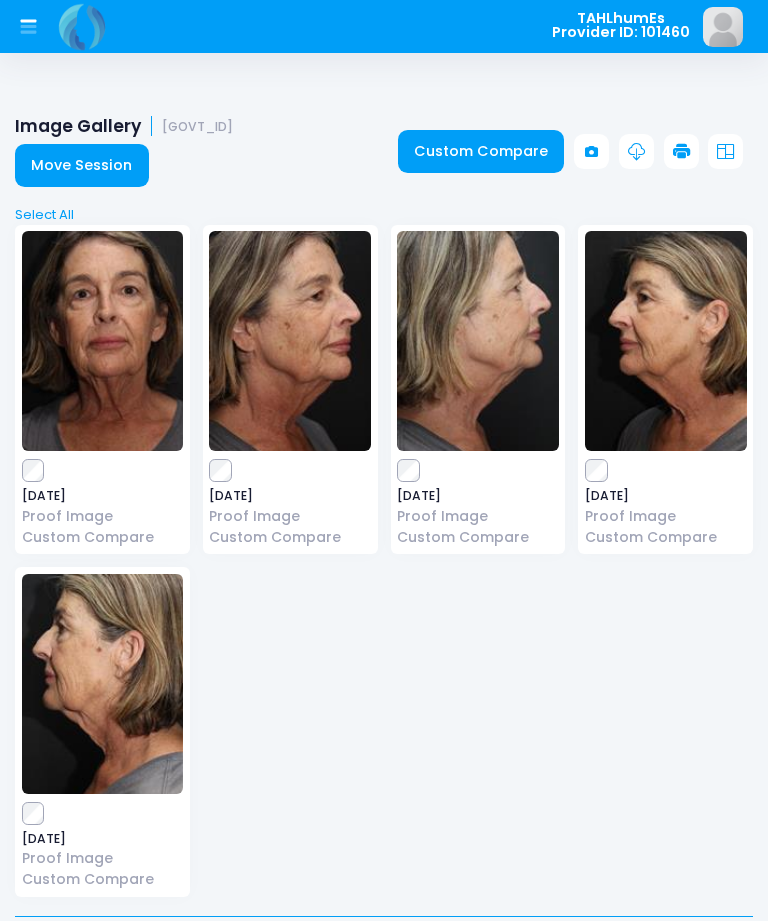click 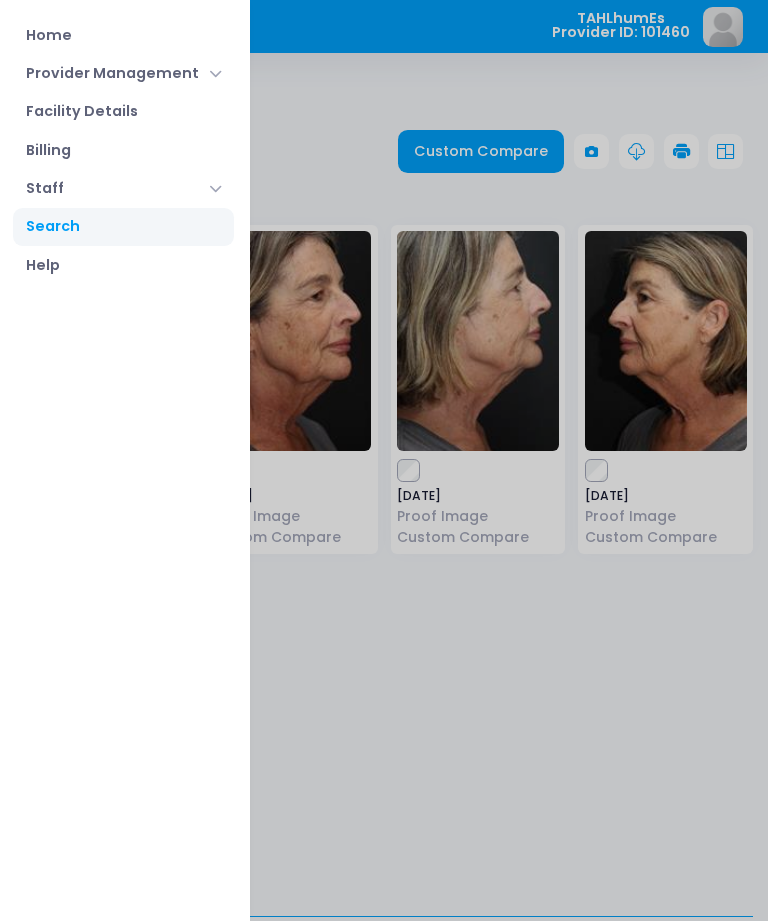 click on "Search" at bounding box center (123, 227) 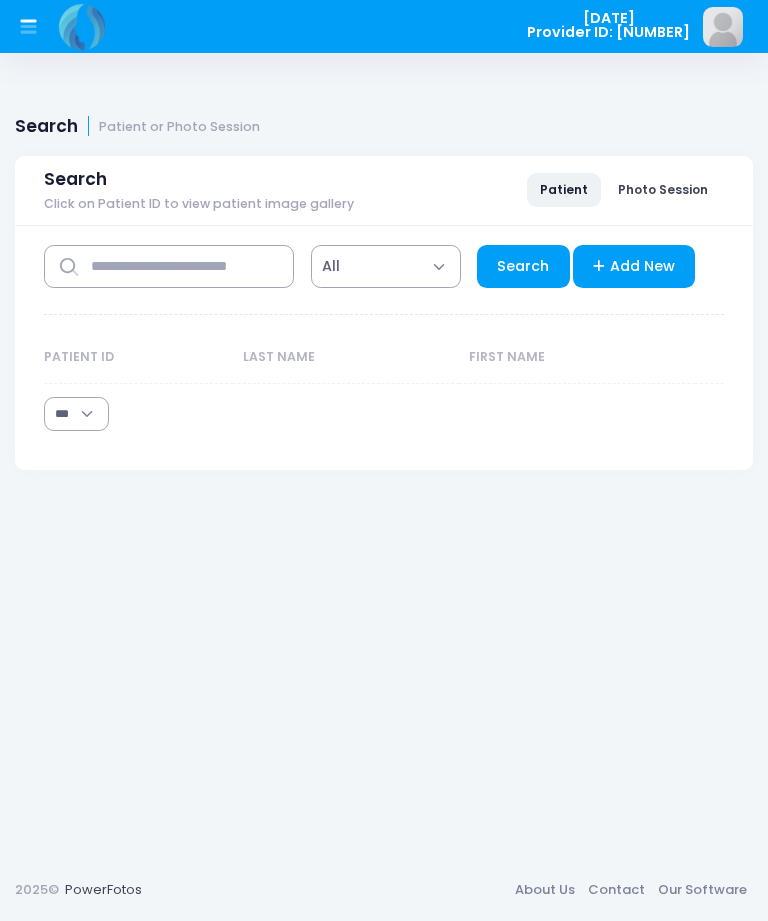 select on "***" 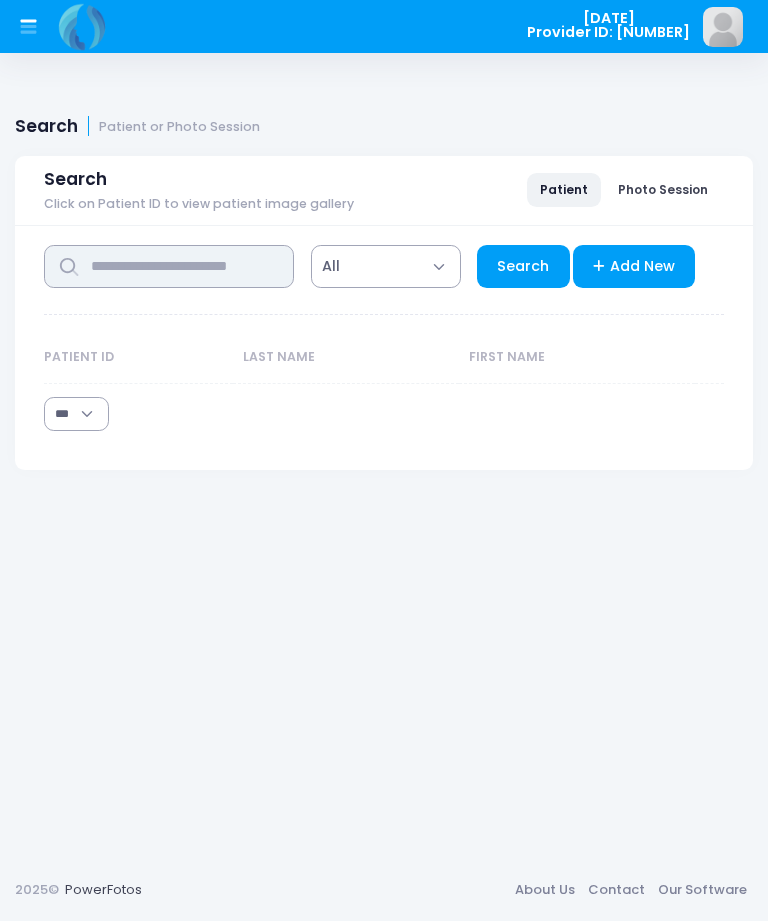 click at bounding box center [169, 266] 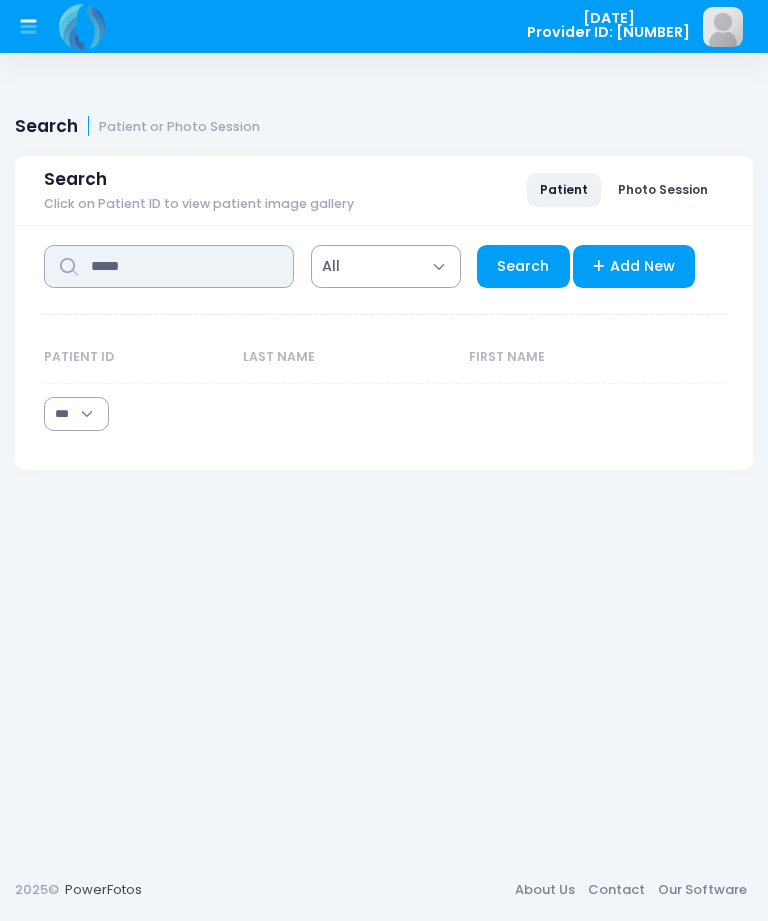 type on "*****" 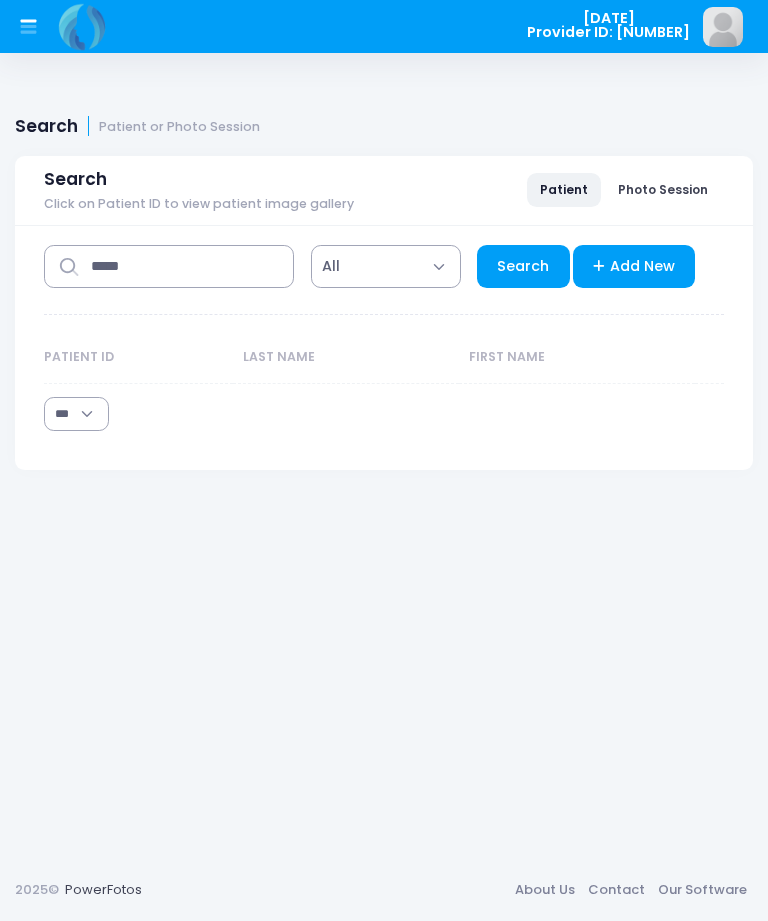 click on "Search" at bounding box center [523, 266] 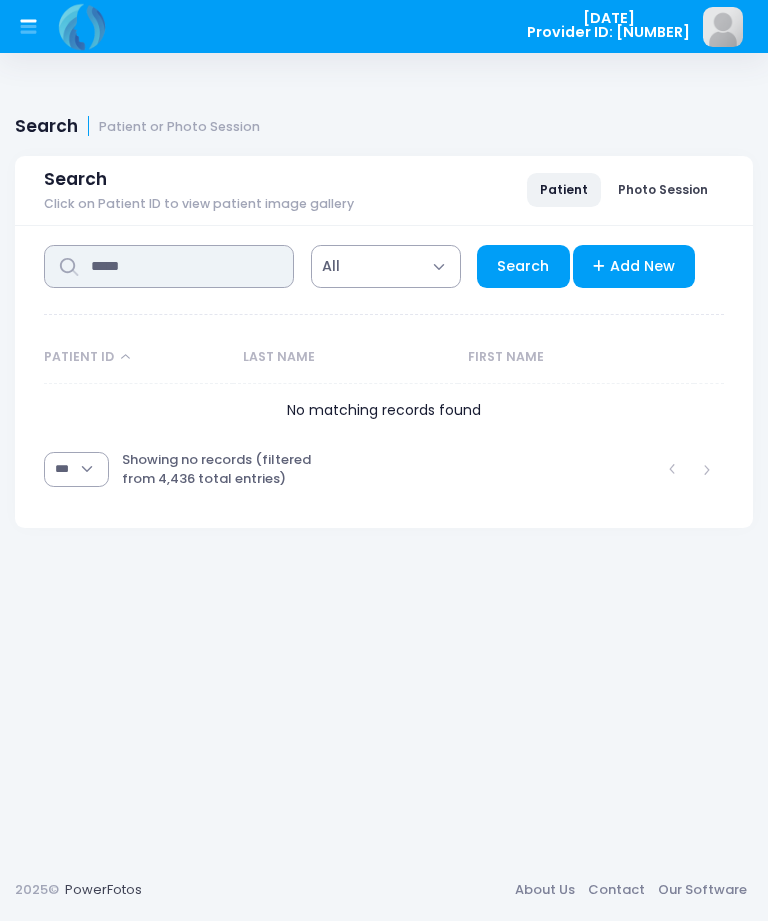 click on "*****" at bounding box center (169, 266) 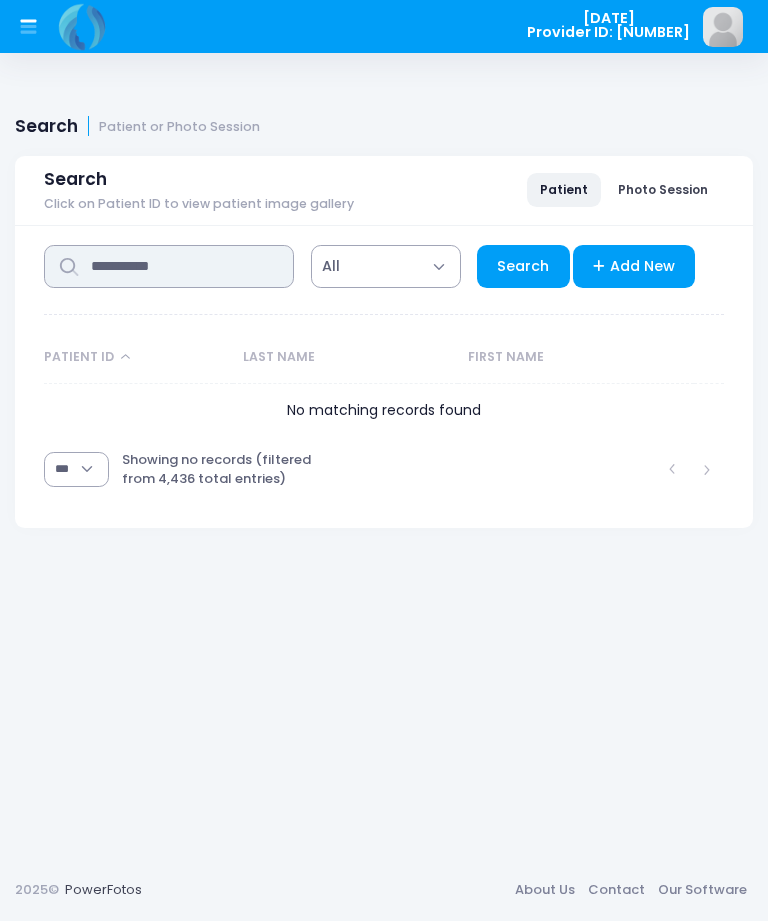 type on "**********" 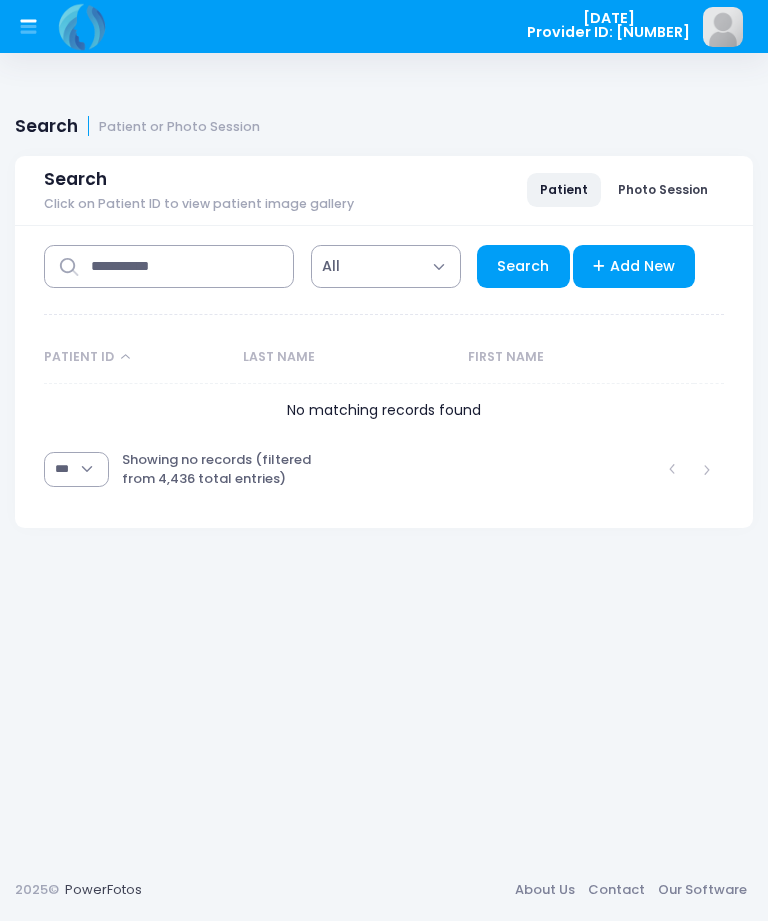 click on "Search" at bounding box center (523, 266) 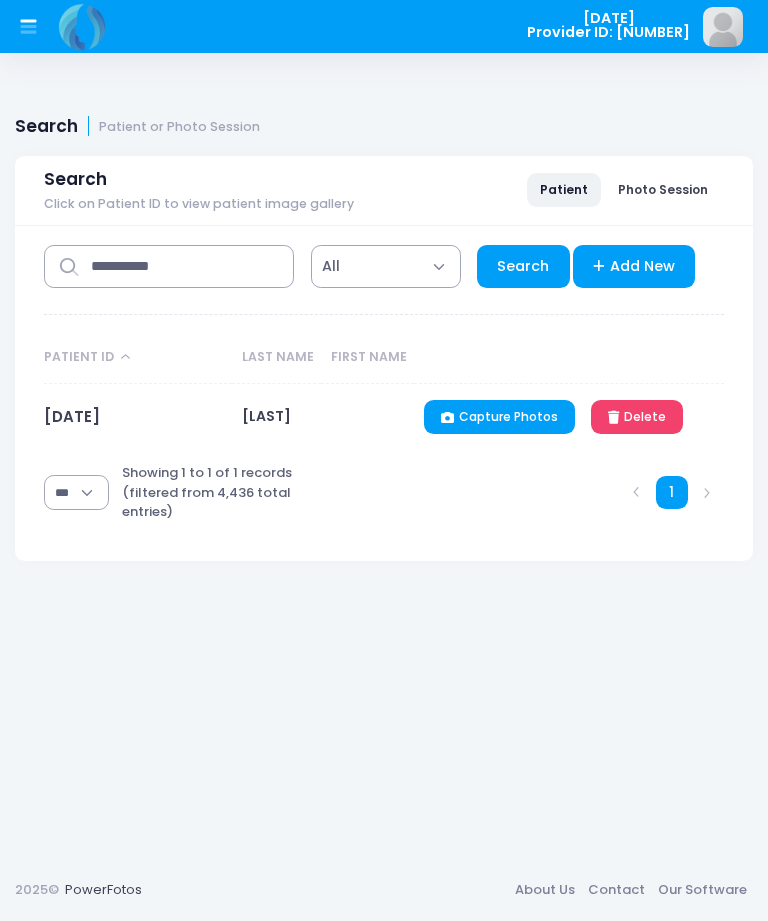 click on "JJ06131992" at bounding box center [72, 416] 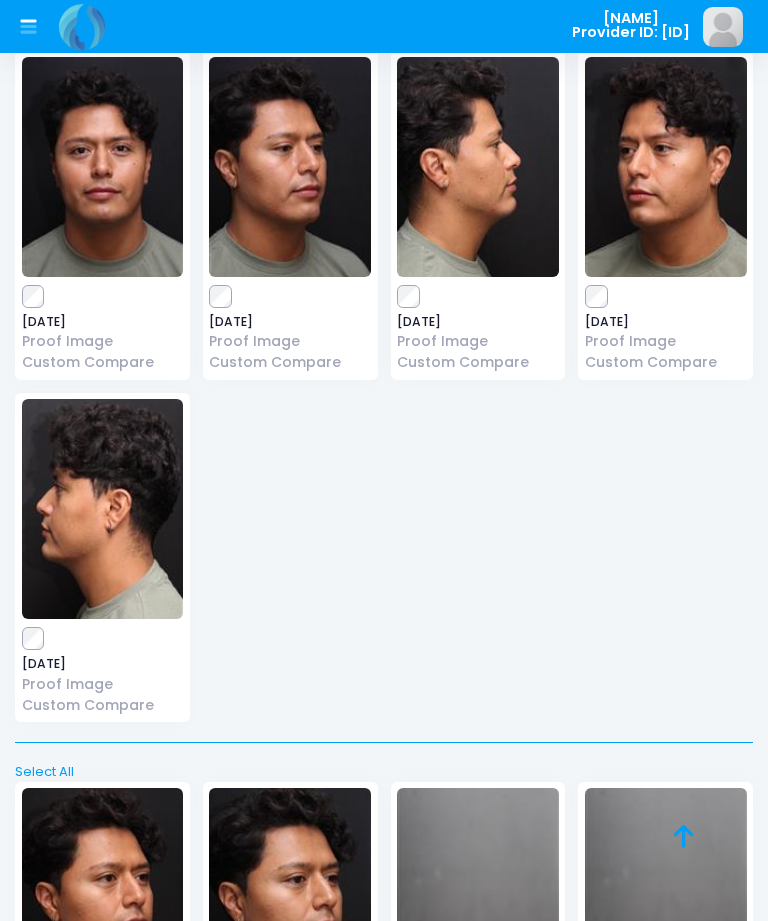 scroll, scrollTop: 905, scrollLeft: 0, axis: vertical 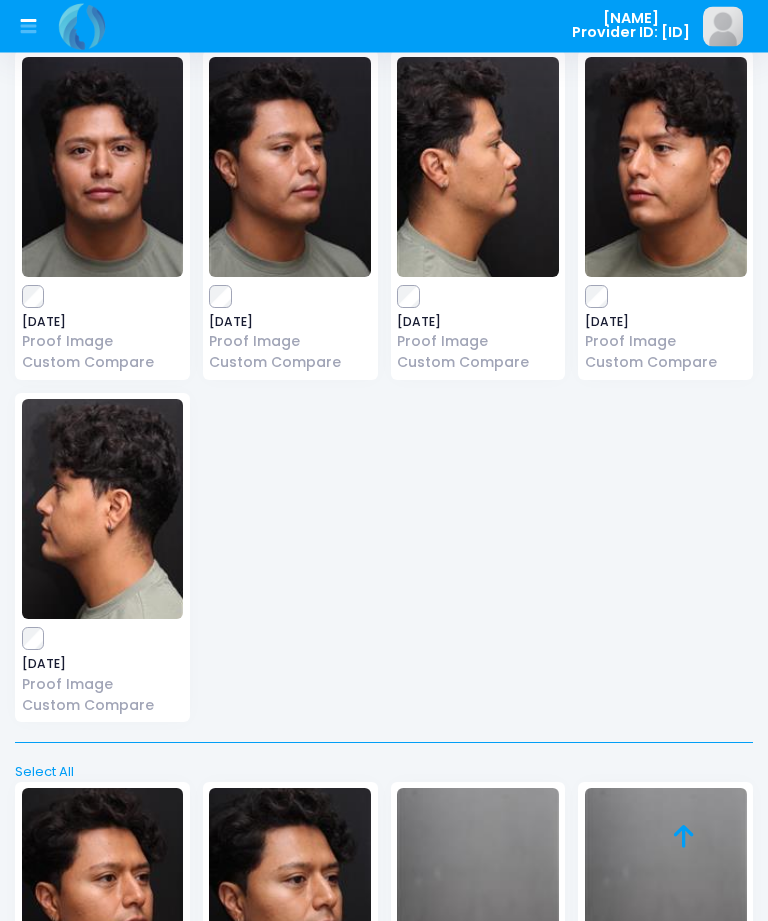 click at bounding box center (103, 298) 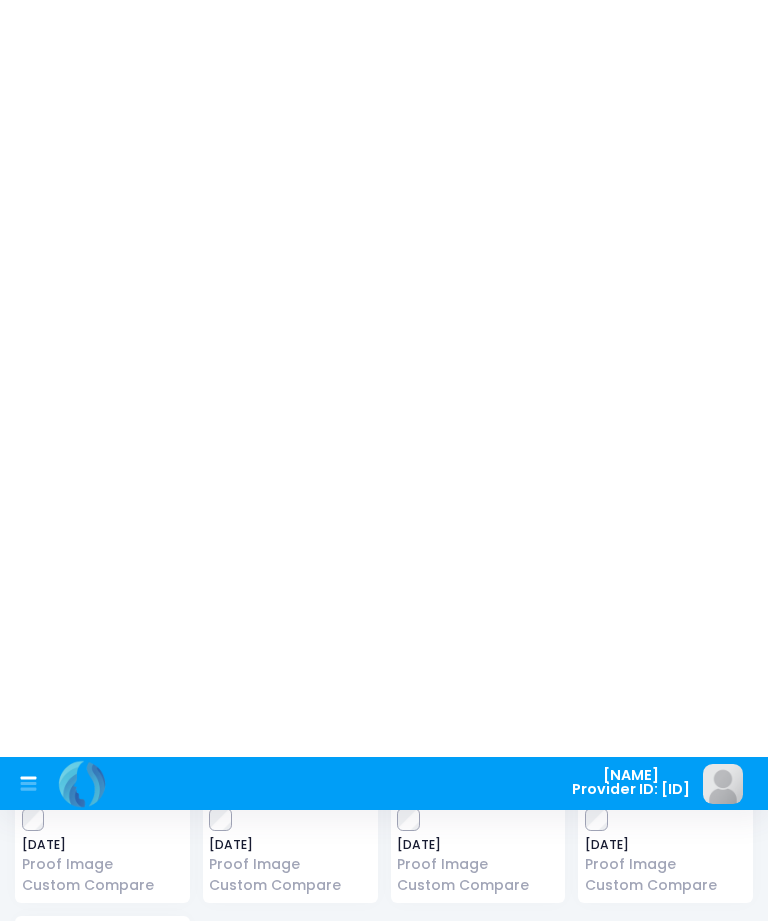 scroll, scrollTop: 0, scrollLeft: 0, axis: both 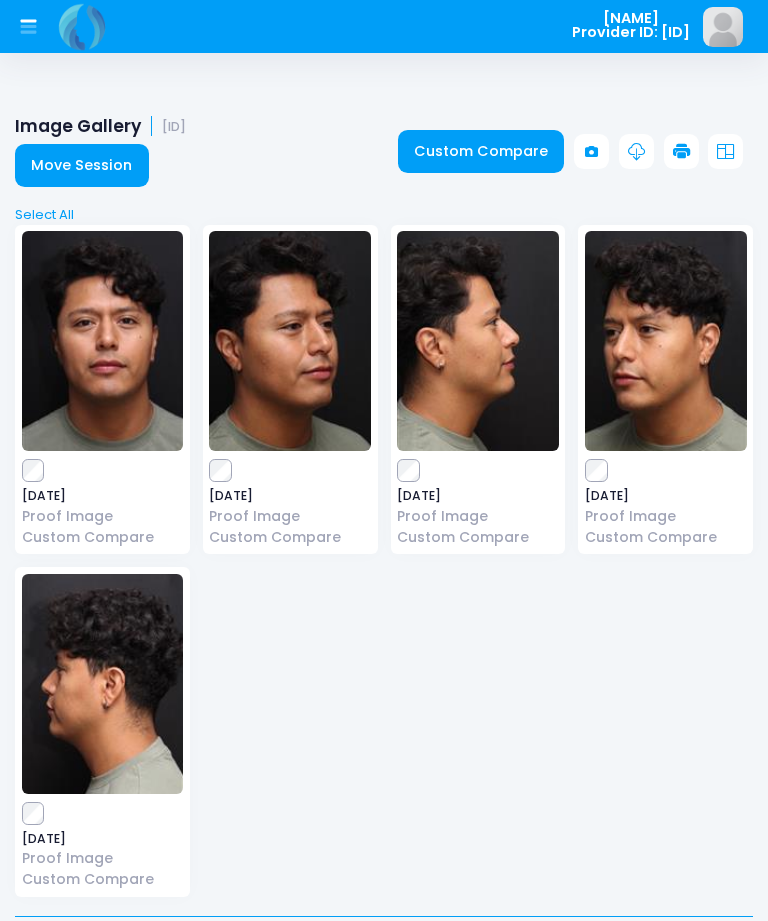 click on "Custom Compare" at bounding box center (481, 151) 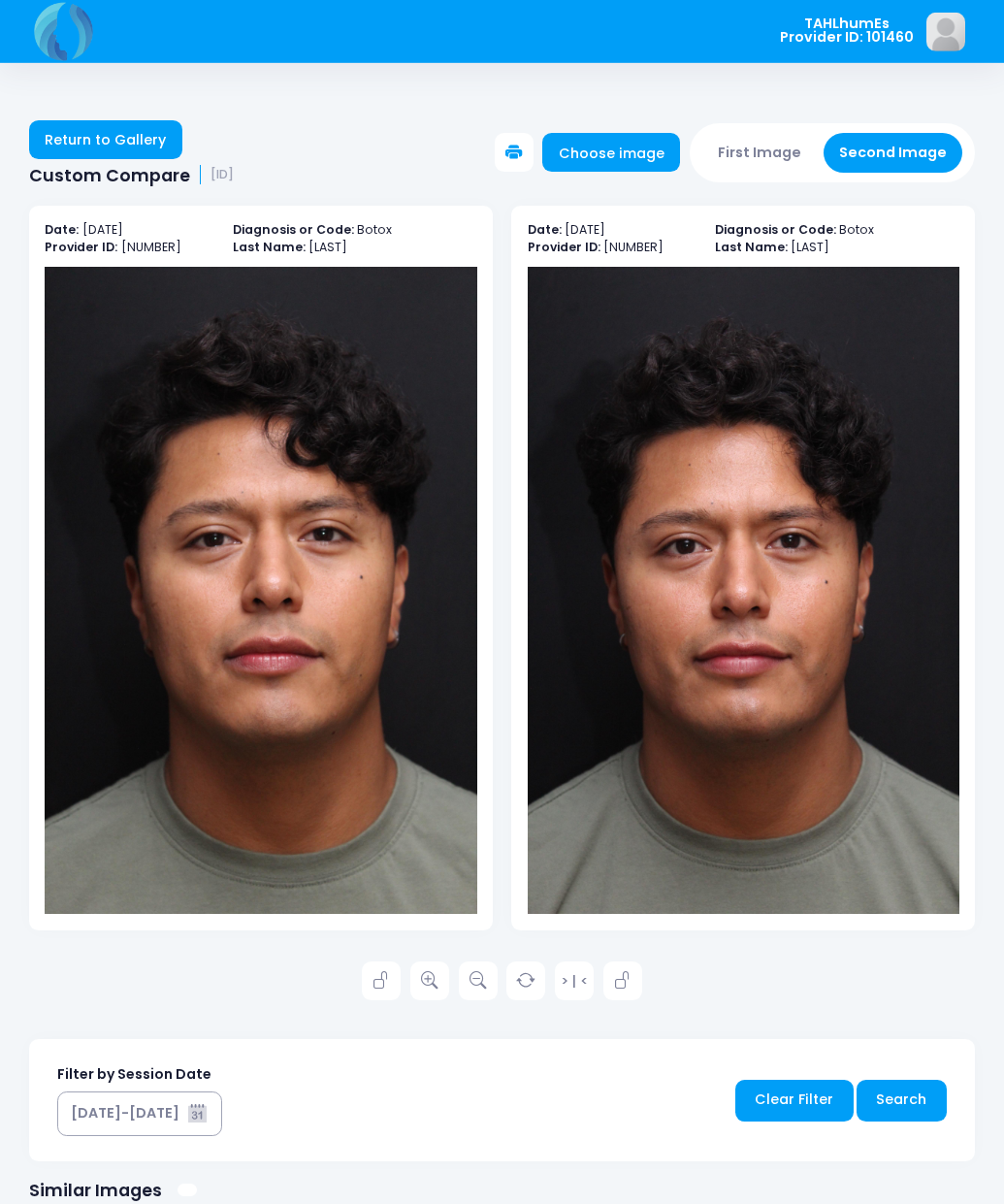 scroll, scrollTop: 34, scrollLeft: 0, axis: vertical 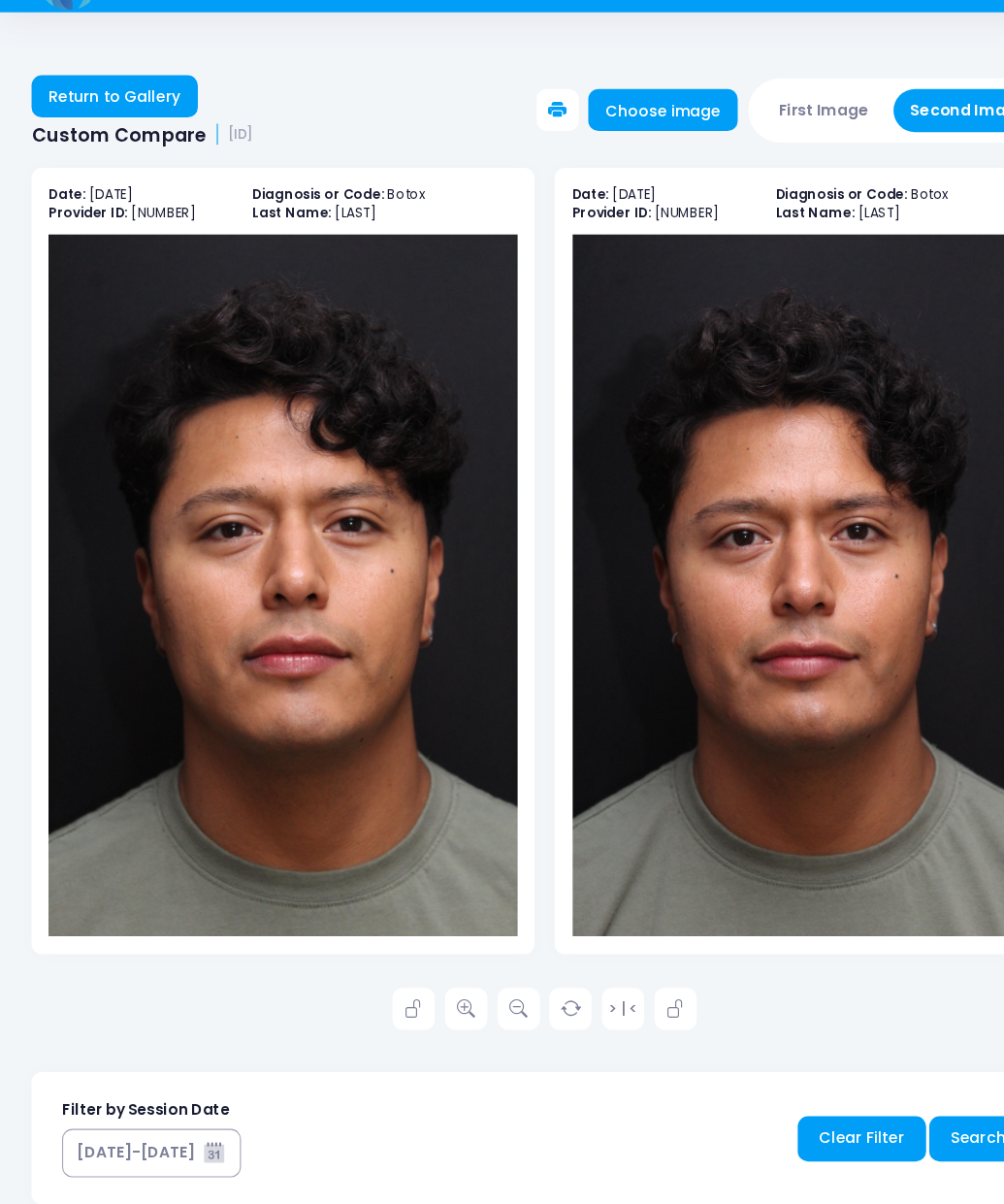 click on "Return to Gallery" at bounding box center [106, 141] 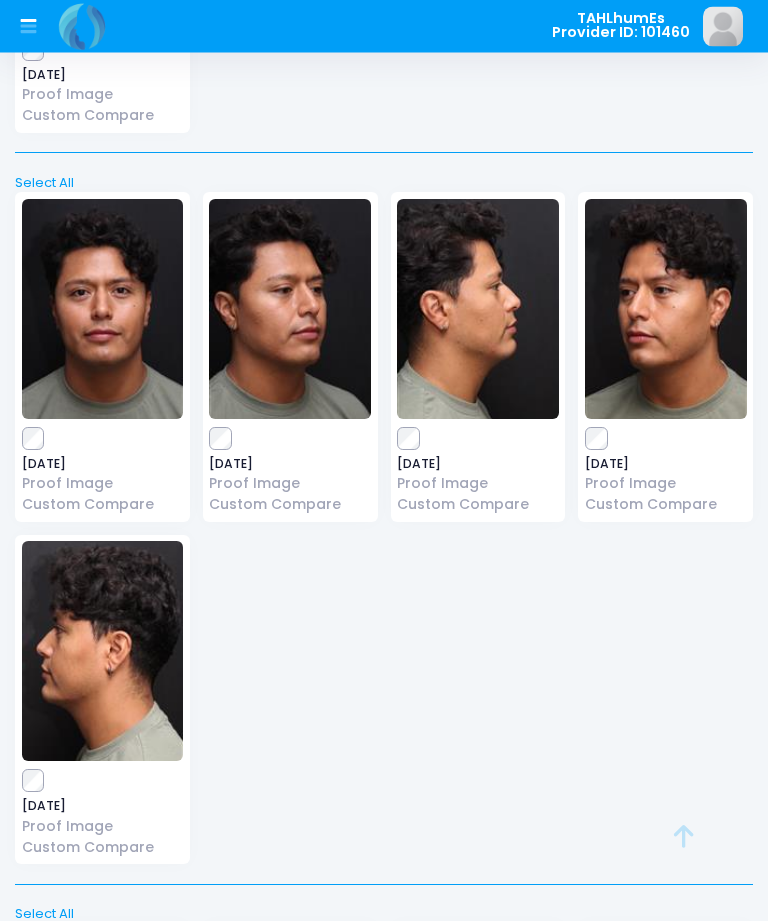 scroll, scrollTop: 764, scrollLeft: 0, axis: vertical 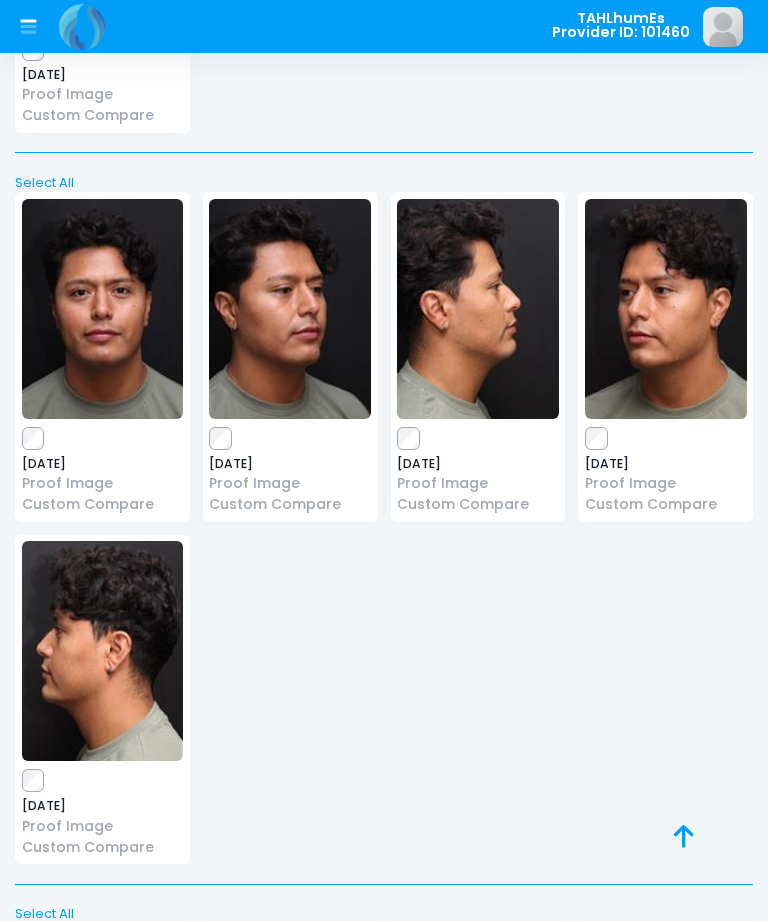 click at bounding box center [290, 439] 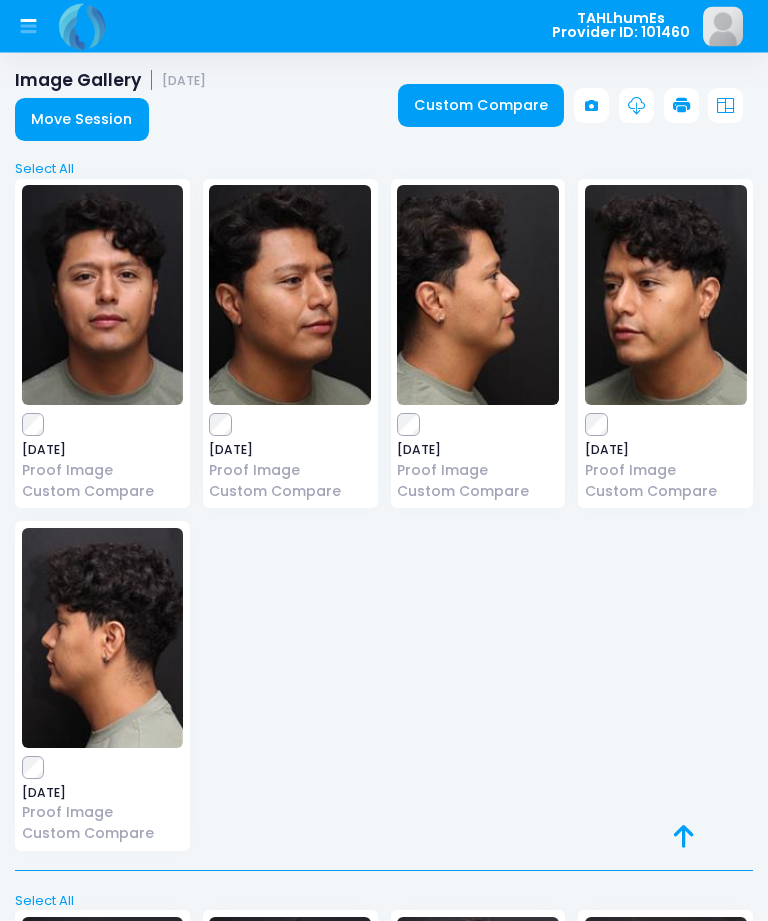 scroll, scrollTop: 0, scrollLeft: 0, axis: both 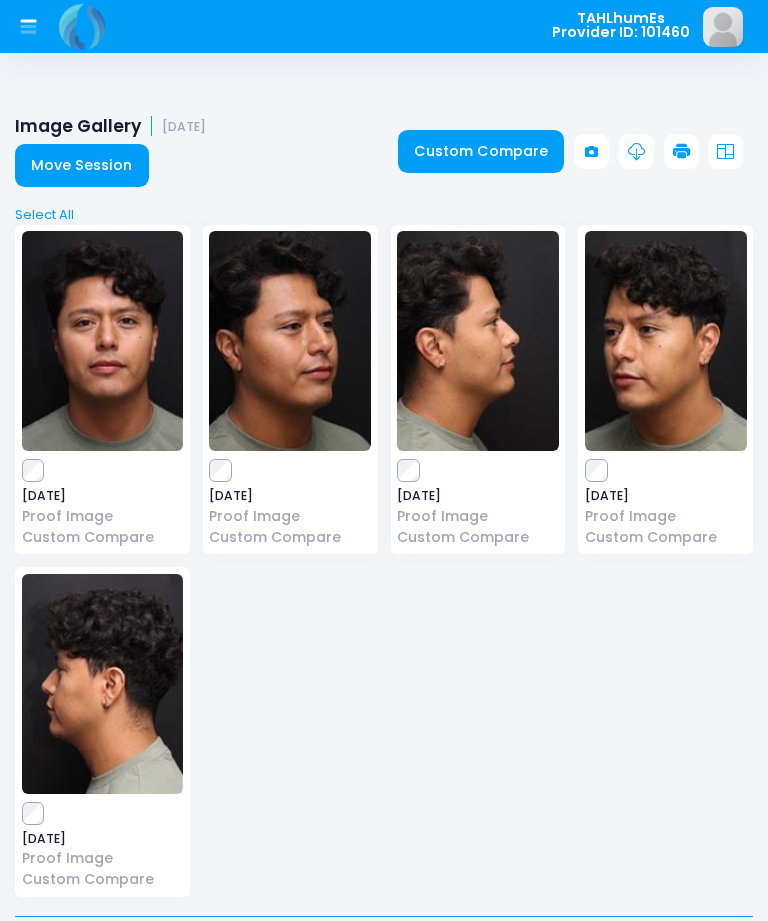 click on "Custom Compare" at bounding box center (481, 151) 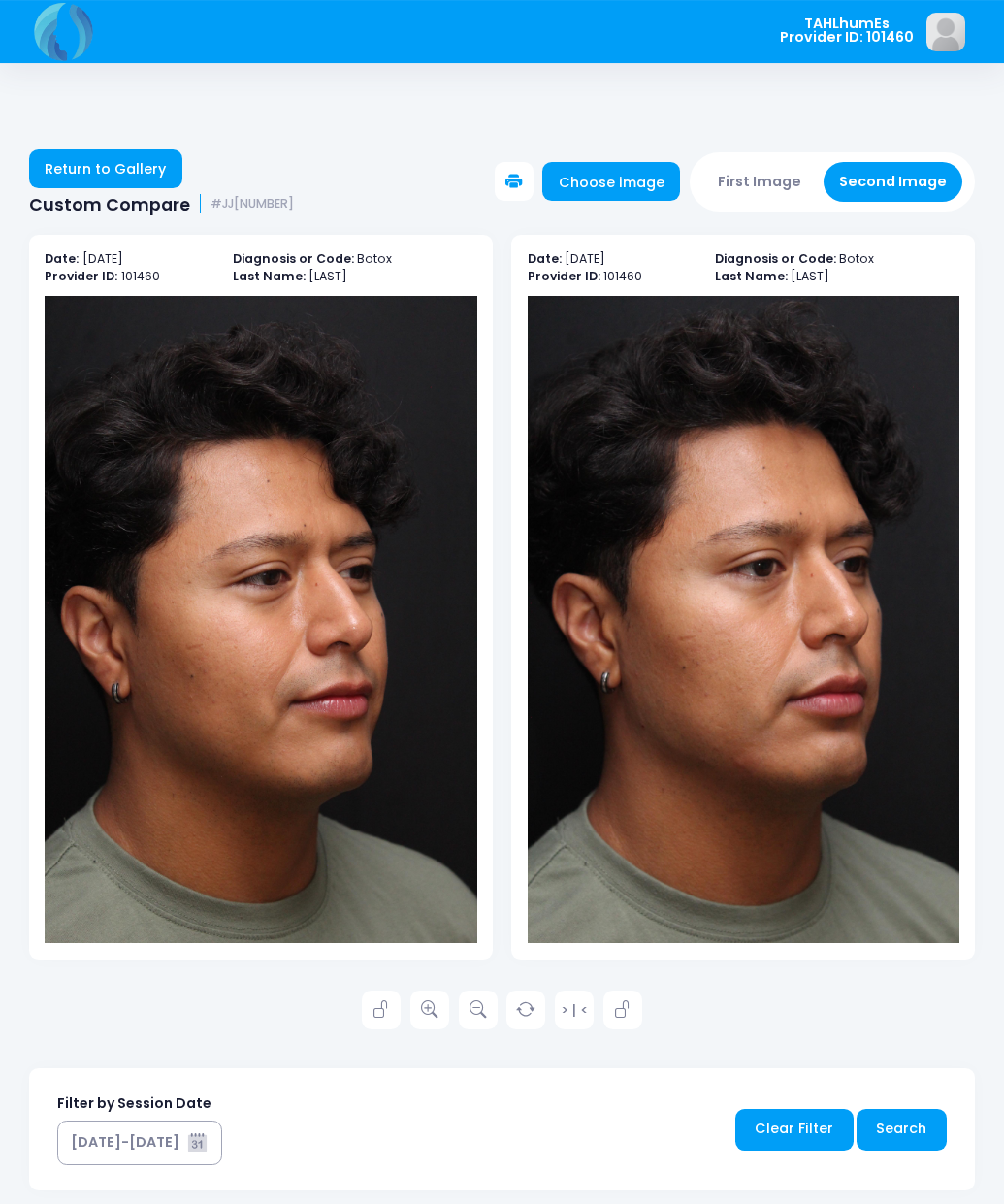 scroll, scrollTop: 0, scrollLeft: 0, axis: both 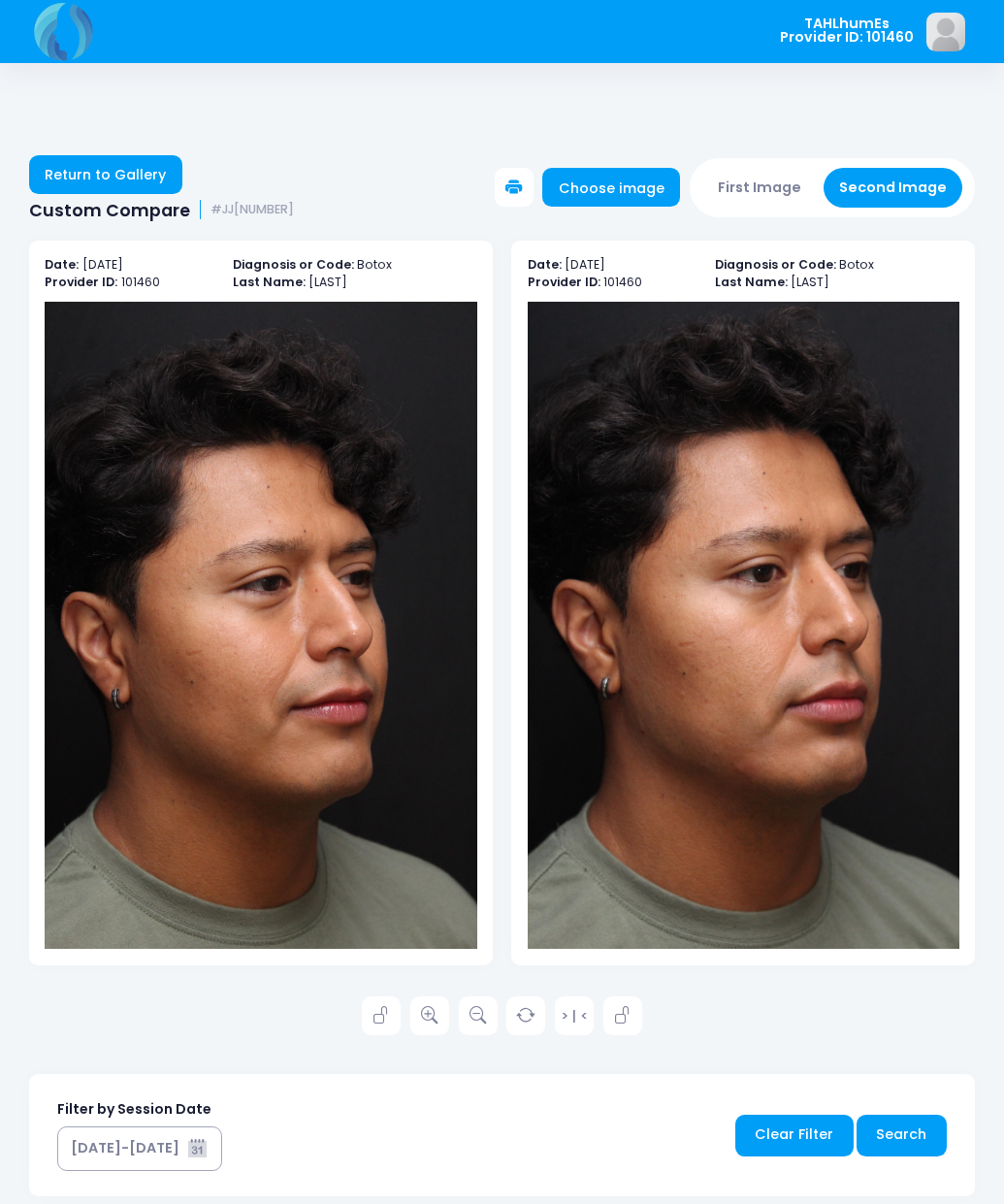click on "Return to Gallery" at bounding box center (106, 175) 